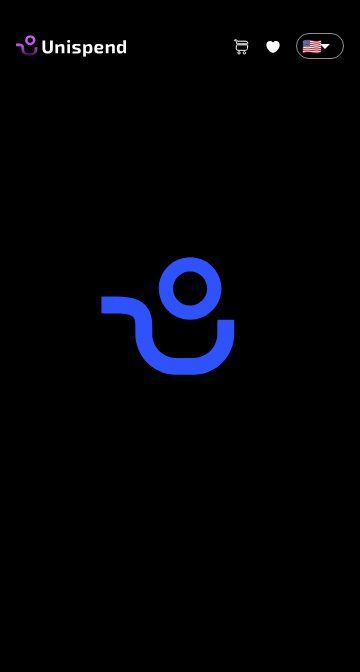 scroll, scrollTop: 0, scrollLeft: 0, axis: both 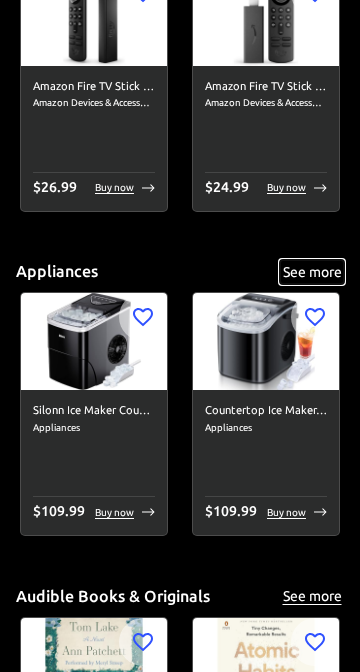 click on "See more" at bounding box center (312, 272) 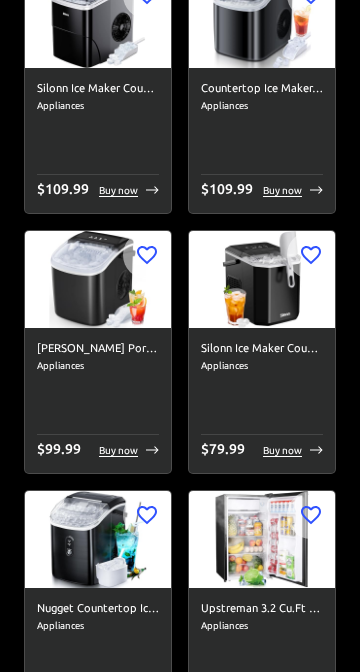 scroll, scrollTop: 0, scrollLeft: 0, axis: both 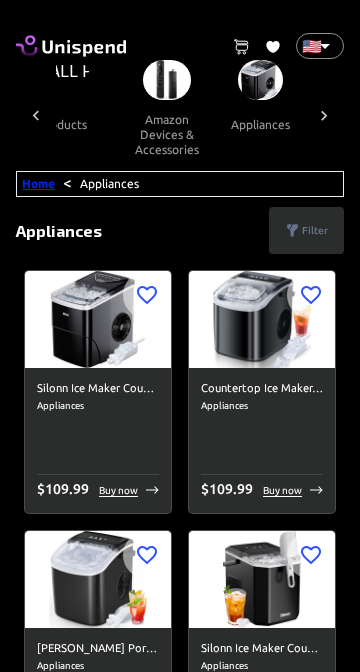 click on "Home" at bounding box center [38, 183] 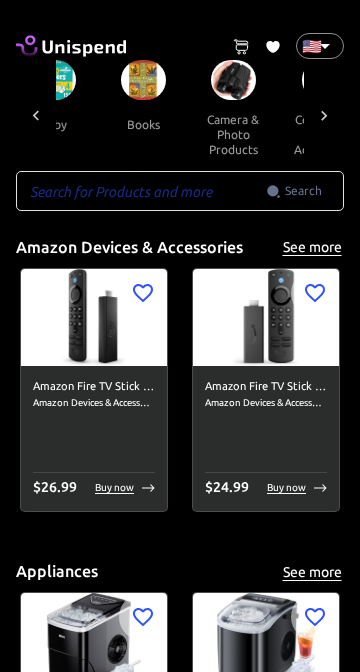 scroll, scrollTop: 0, scrollLeft: 538, axis: horizontal 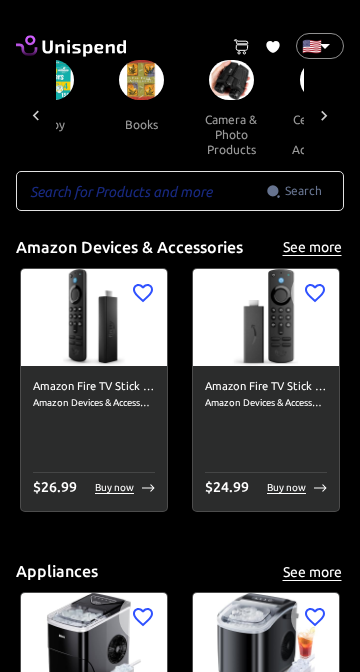 click at bounding box center [141, 80] 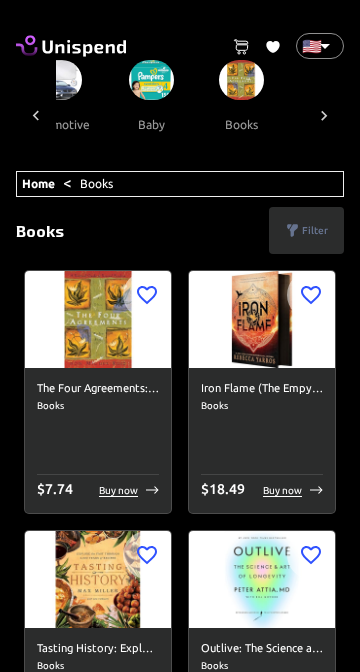 scroll, scrollTop: 0, scrollLeft: 417, axis: horizontal 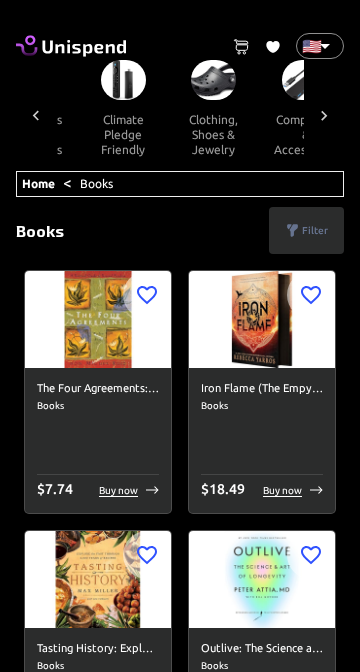 click at bounding box center [213, 80] 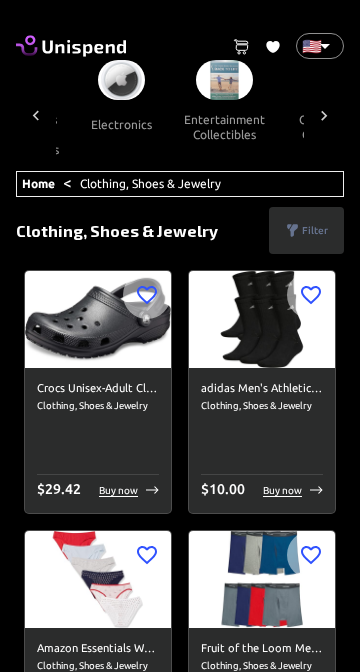 scroll, scrollTop: 0, scrollLeft: 1109, axis: horizontal 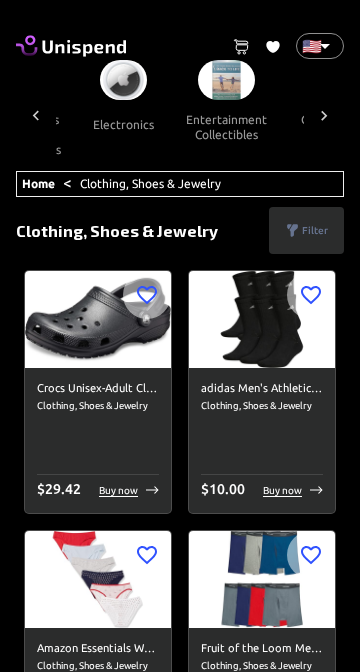 click on "electronics" at bounding box center (123, 124) 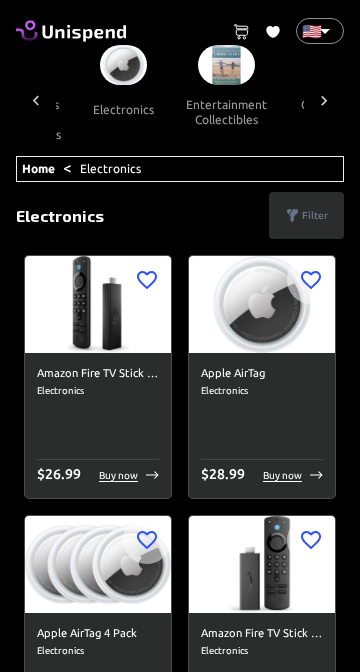 scroll, scrollTop: 14, scrollLeft: 0, axis: vertical 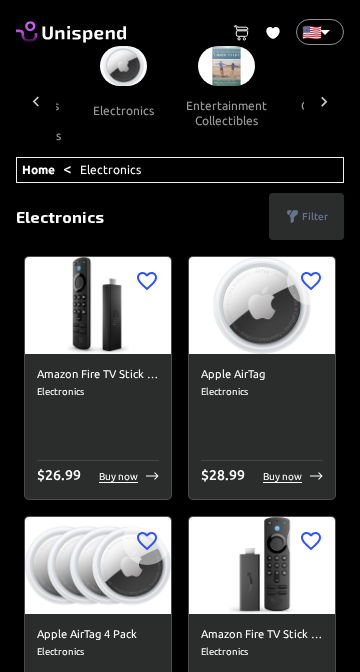 click 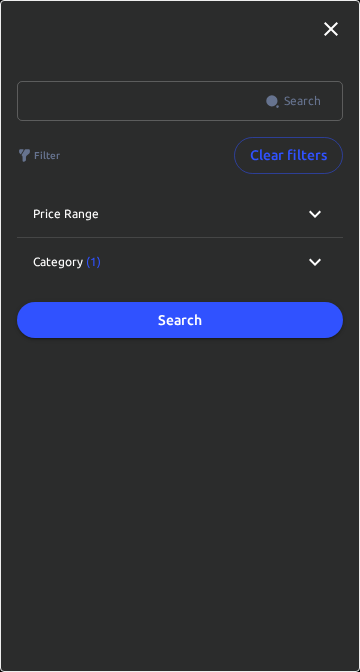 click at bounding box center [141, 101] 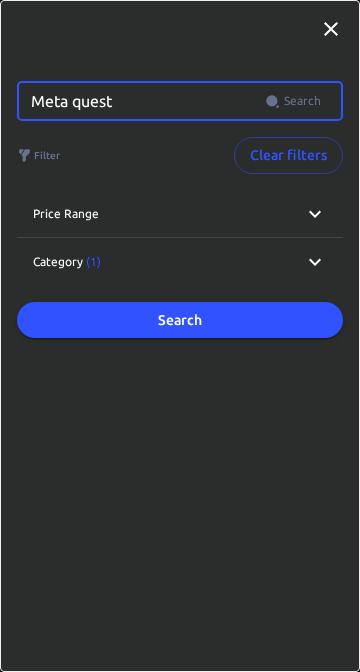 type on "Meta quest" 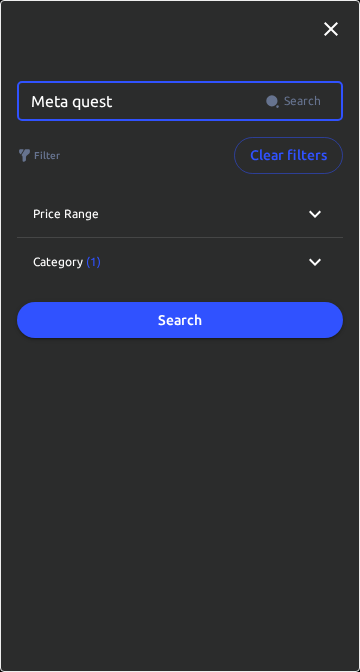 click on "Search" at bounding box center [180, 320] 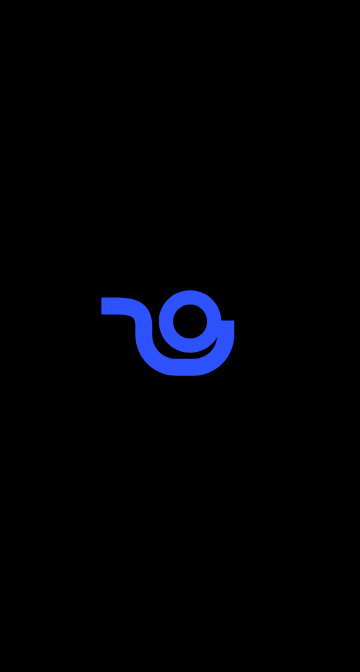 scroll, scrollTop: 0, scrollLeft: 0, axis: both 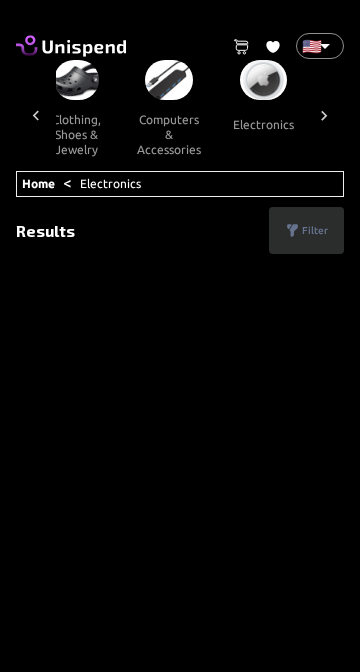 click on "computers & accessories" at bounding box center [169, 134] 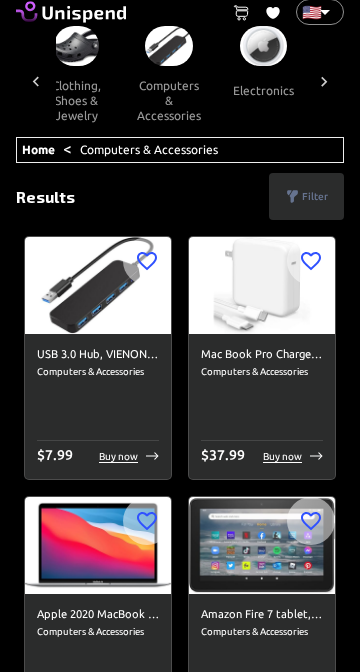 scroll, scrollTop: 0, scrollLeft: 0, axis: both 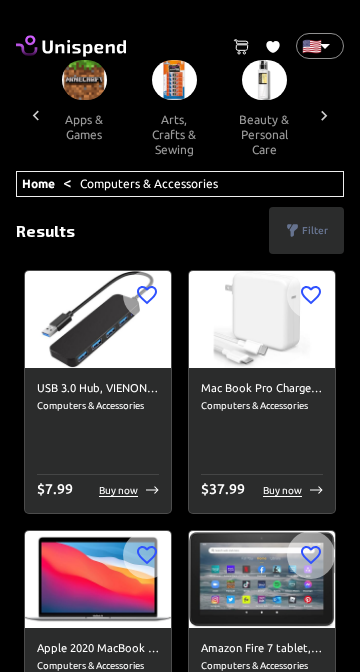 click at bounding box center [84, 80] 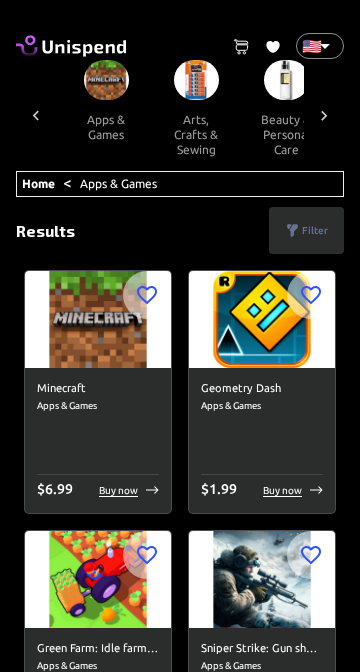 scroll, scrollTop: 0, scrollLeft: 2238, axis: horizontal 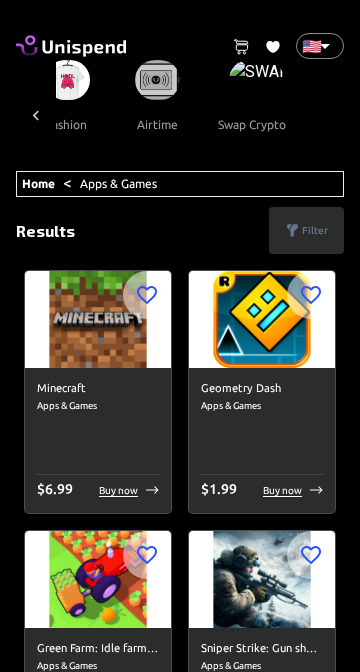 click on "swap crypto" at bounding box center (252, 124) 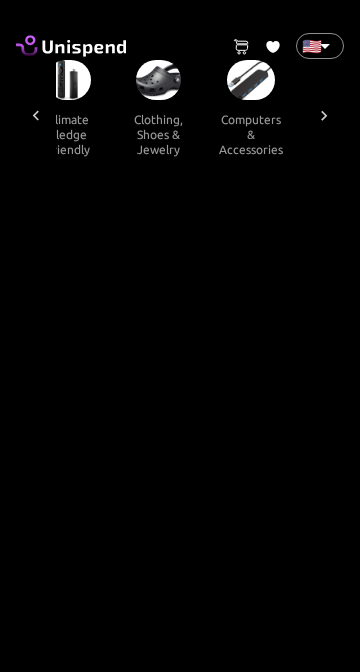 scroll, scrollTop: 0, scrollLeft: 888, axis: horizontal 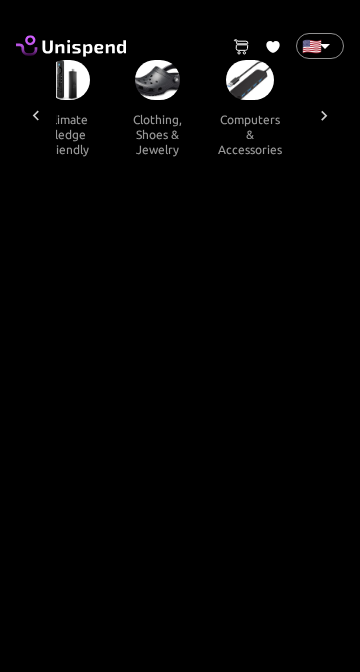 click on "clothing, shoes & jewelry" at bounding box center [157, 134] 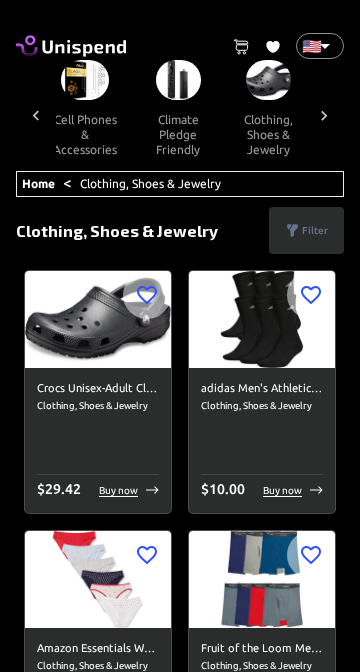 scroll, scrollTop: 0, scrollLeft: 782, axis: horizontal 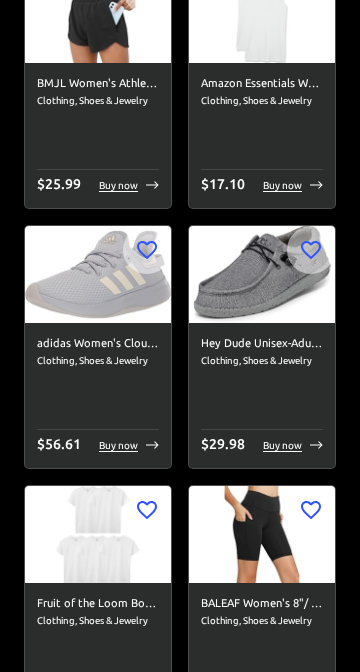 click at bounding box center [262, 274] 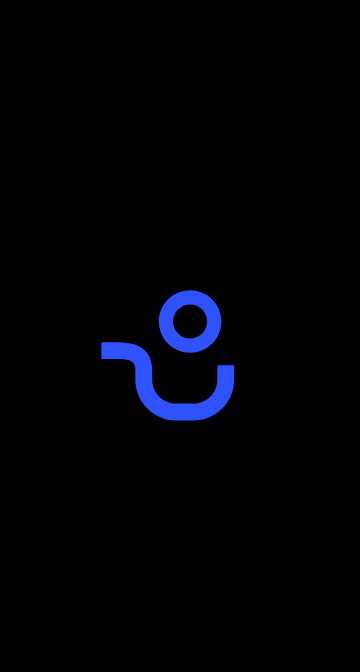 scroll, scrollTop: 0, scrollLeft: 0, axis: both 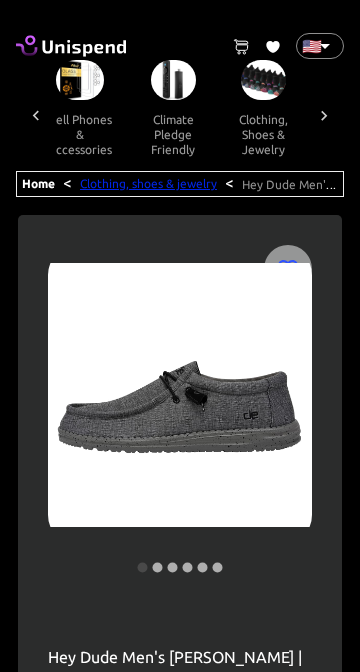 click on "Clothing, shoes & jewelry" at bounding box center (148, 183) 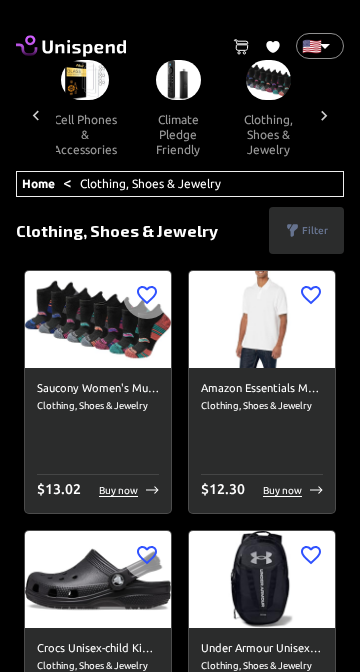 scroll, scrollTop: 0, scrollLeft: 782, axis: horizontal 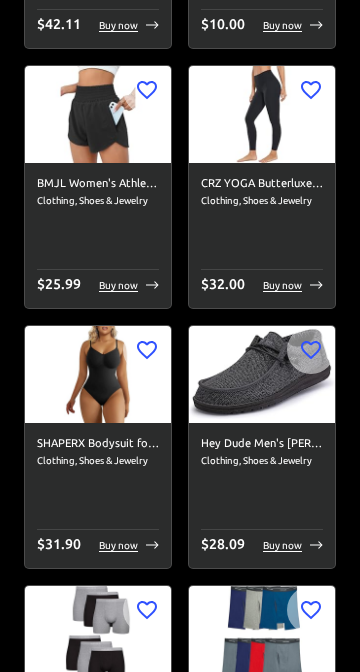 click on "Buy now" at bounding box center [282, 545] 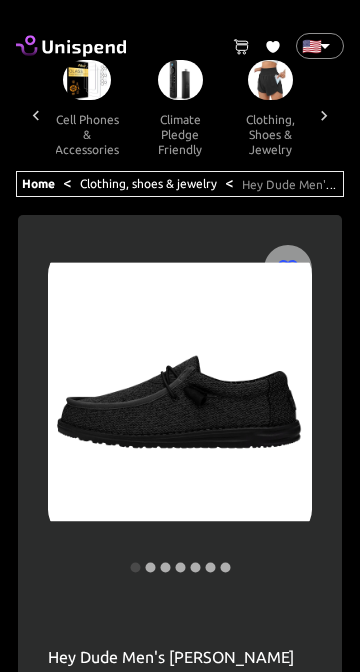 scroll, scrollTop: 0, scrollLeft: 782, axis: horizontal 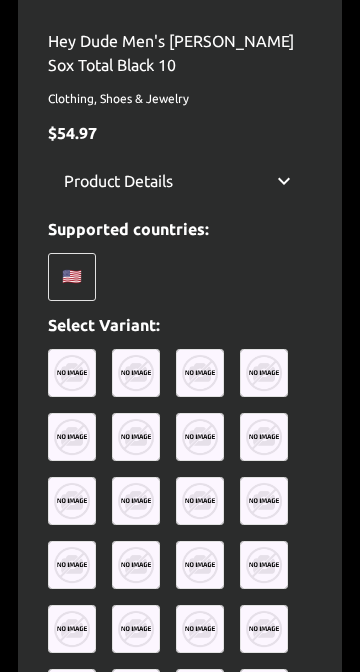 click at bounding box center [72, 373] 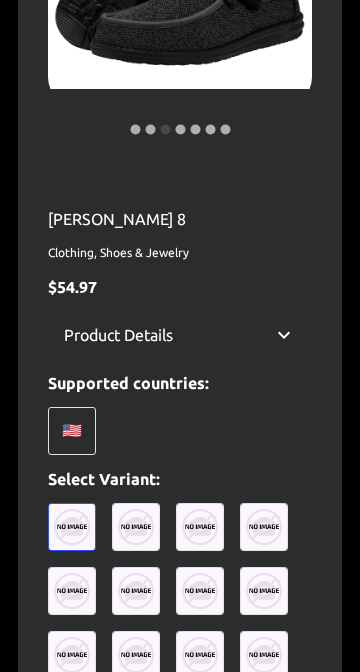 scroll, scrollTop: 434, scrollLeft: 0, axis: vertical 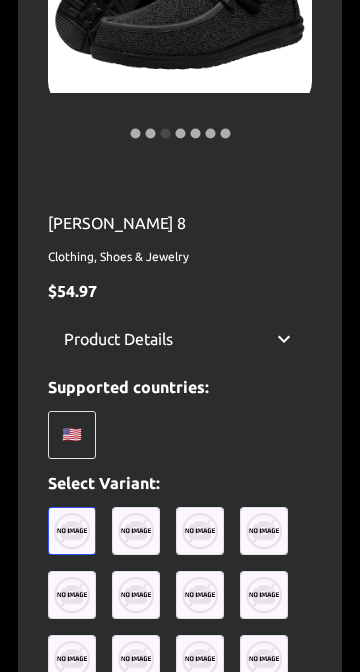 click at bounding box center [72, 531] 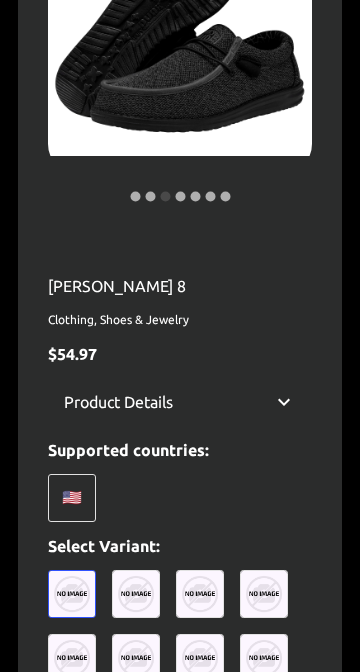 scroll, scrollTop: 371, scrollLeft: 0, axis: vertical 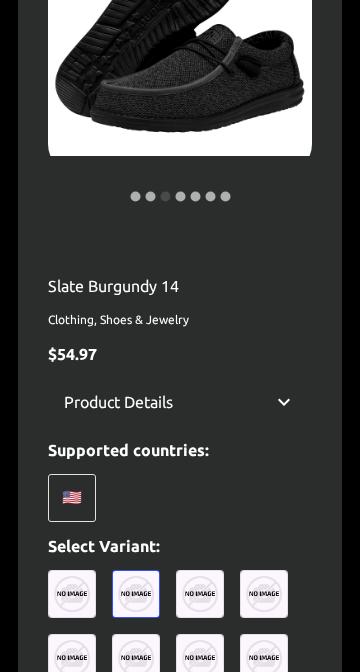 click at bounding box center [72, 594] 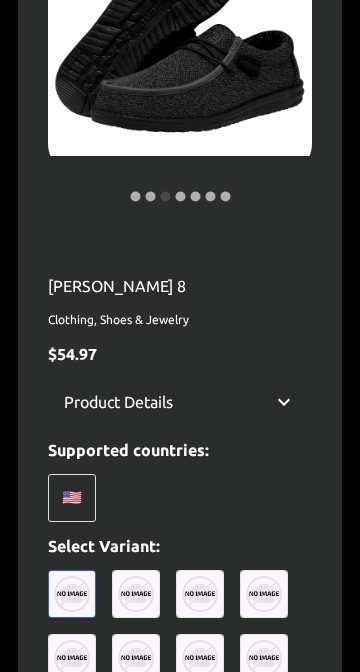 click at bounding box center (200, 594) 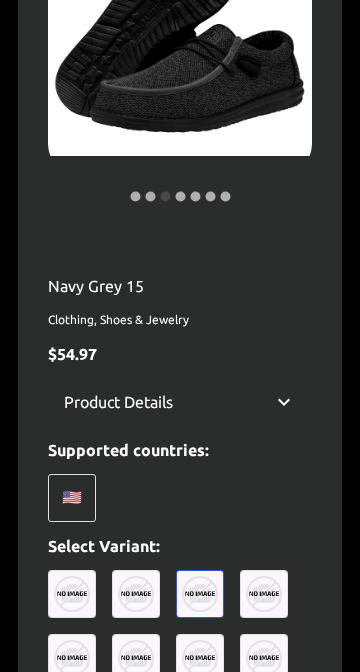click at bounding box center (264, 594) 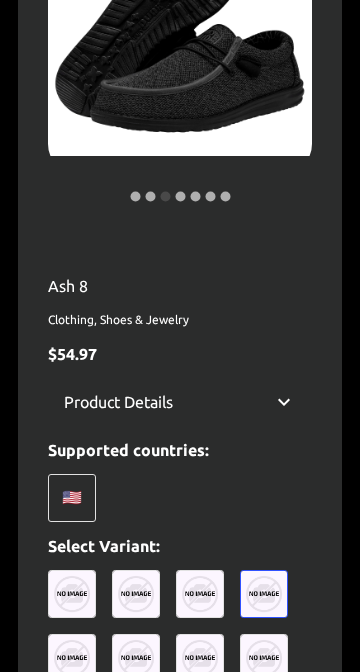 click at bounding box center (200, 594) 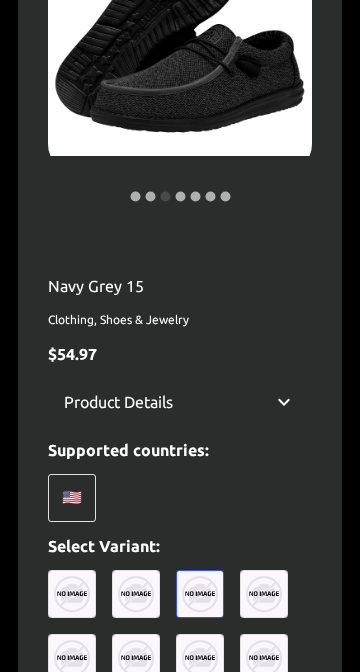 click at bounding box center [264, 594] 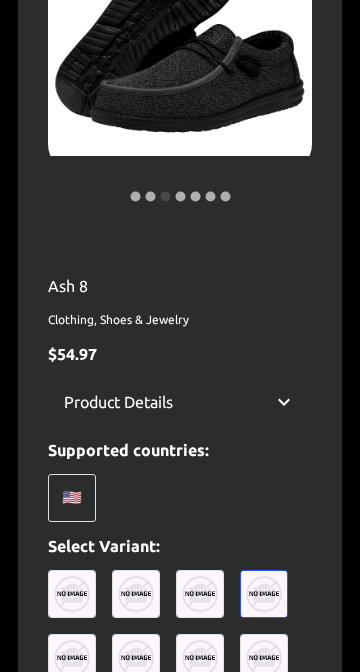 click at bounding box center [200, 594] 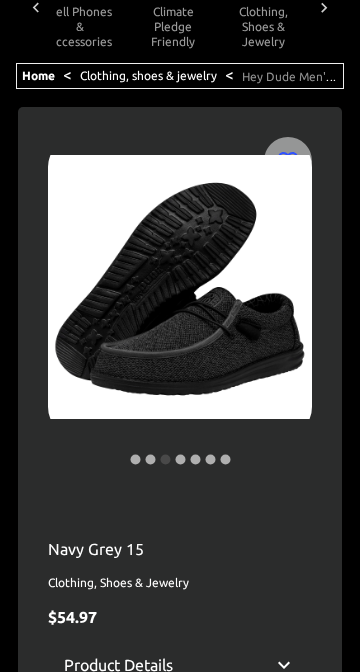 scroll, scrollTop: 0, scrollLeft: 0, axis: both 